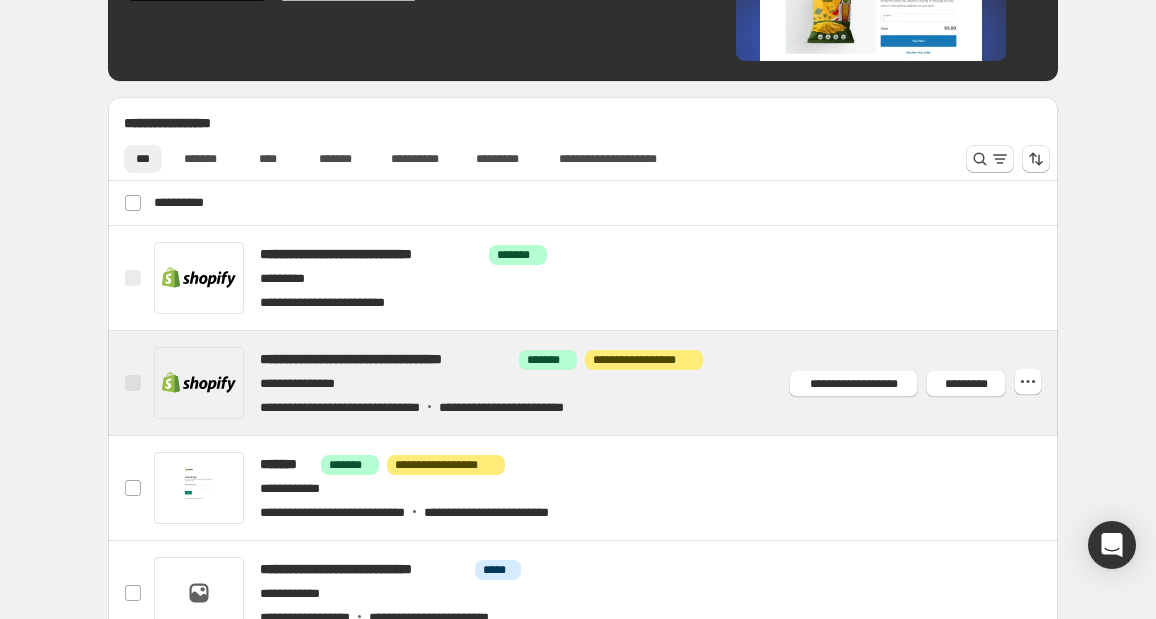 scroll, scrollTop: 66, scrollLeft: 0, axis: vertical 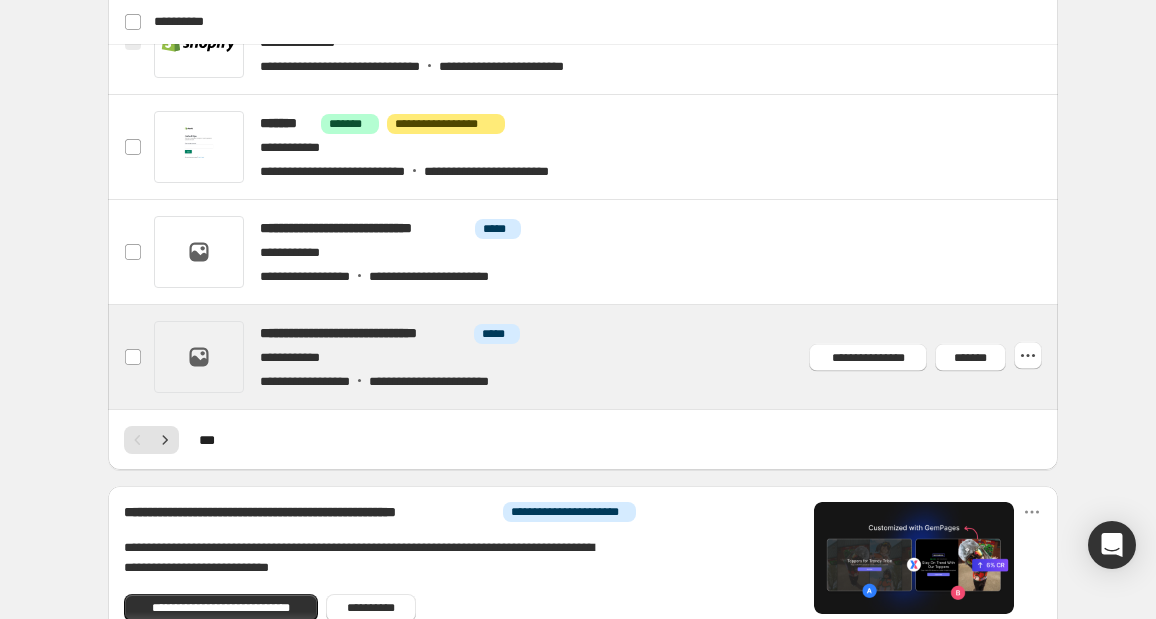click at bounding box center [607, 357] 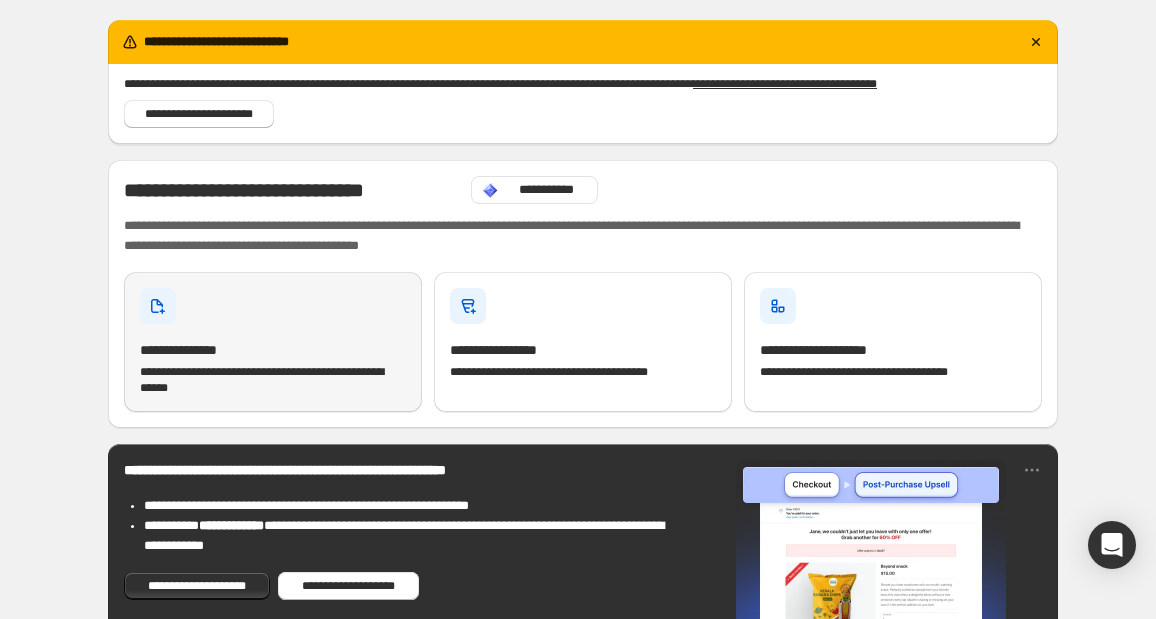 scroll, scrollTop: 267, scrollLeft: 0, axis: vertical 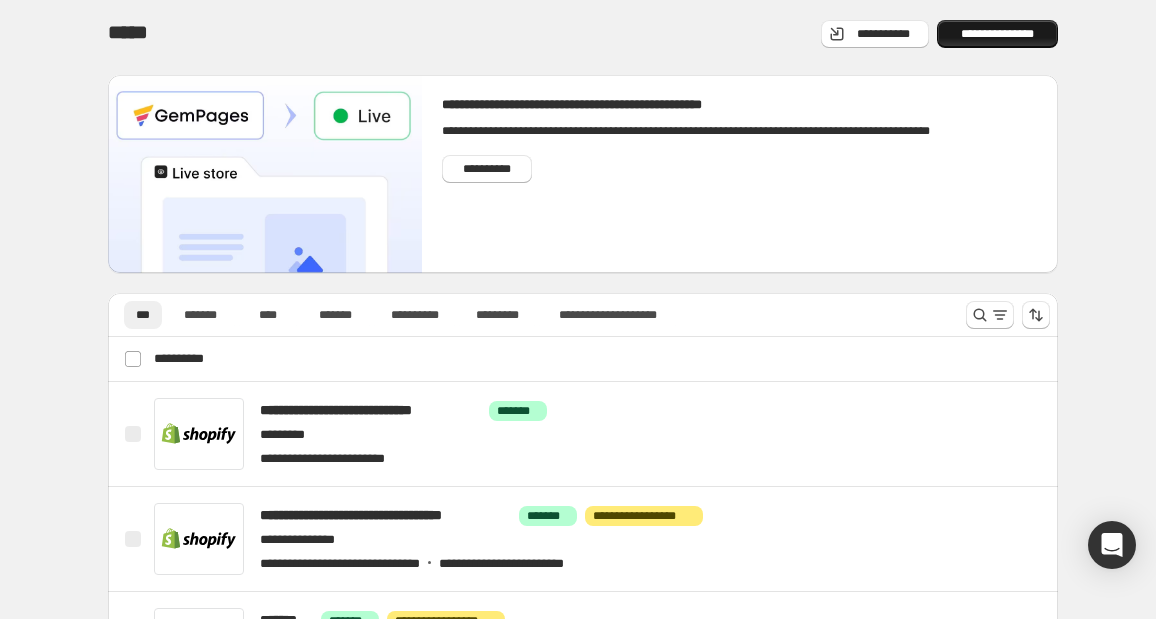 click on "**********" at bounding box center (997, 34) 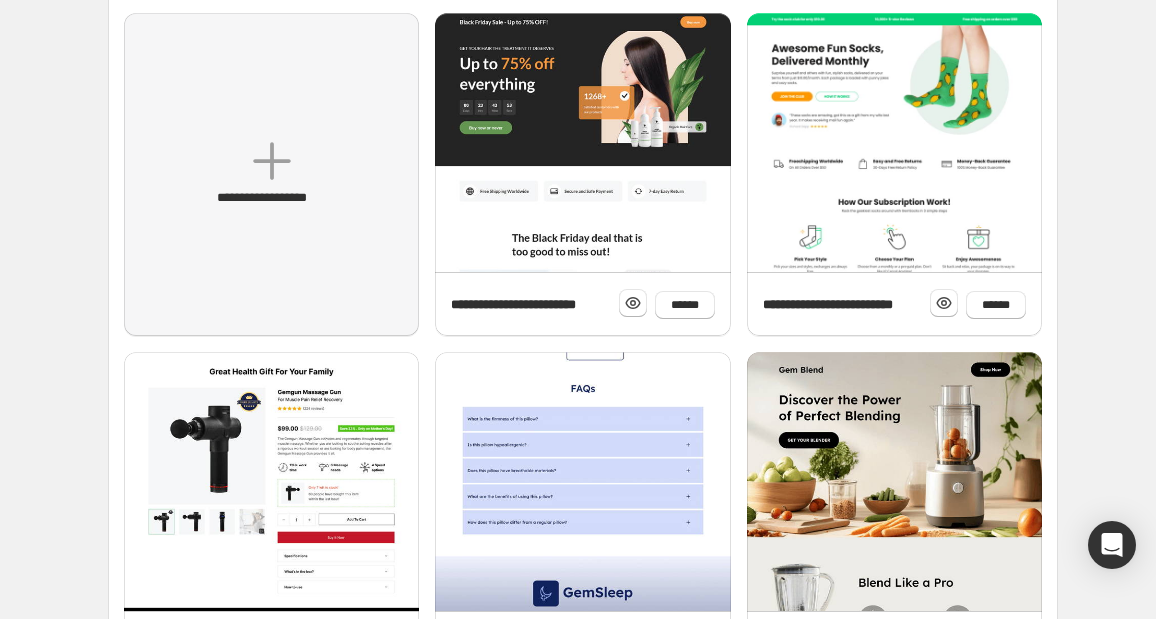 scroll, scrollTop: 533, scrollLeft: 0, axis: vertical 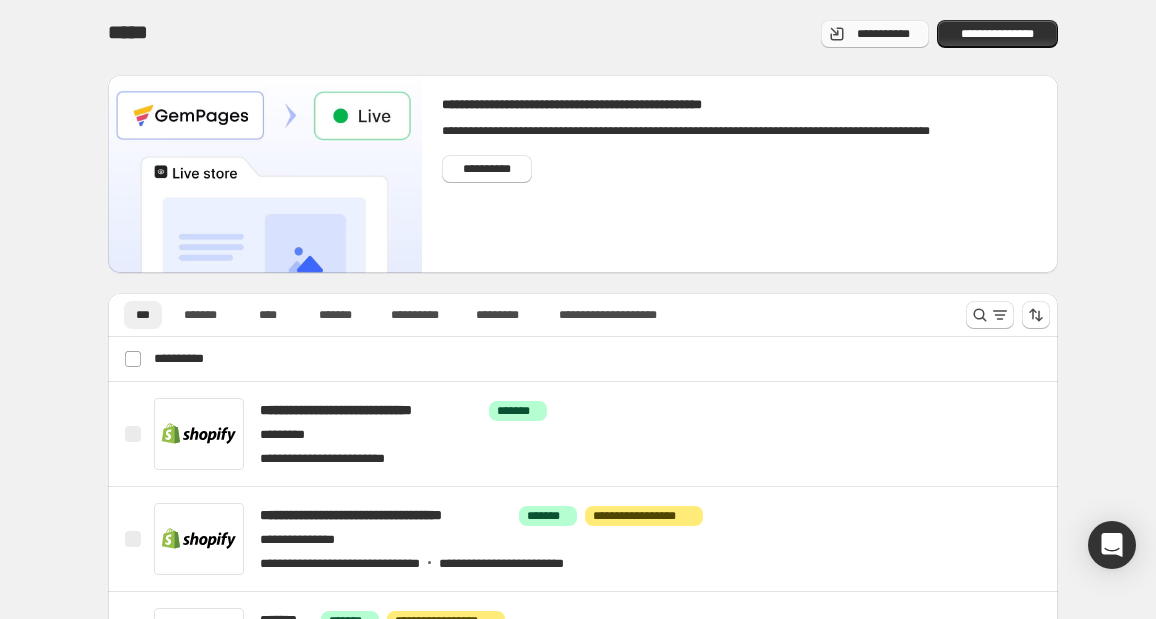 click on "**********" at bounding box center [883, 34] 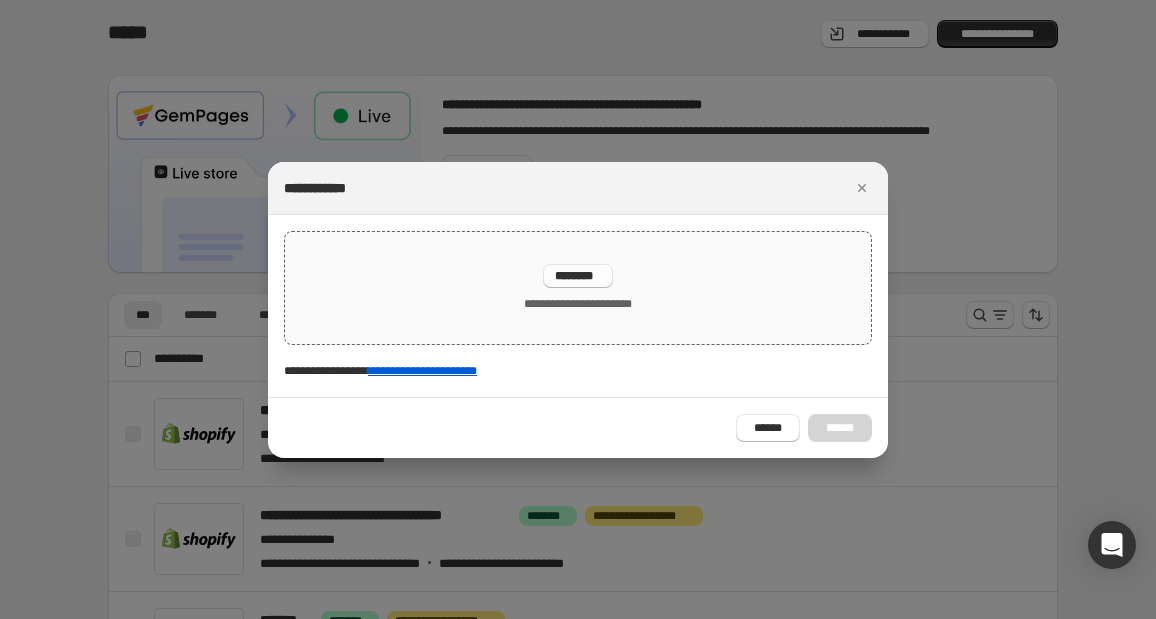 click on "********" at bounding box center (578, 276) 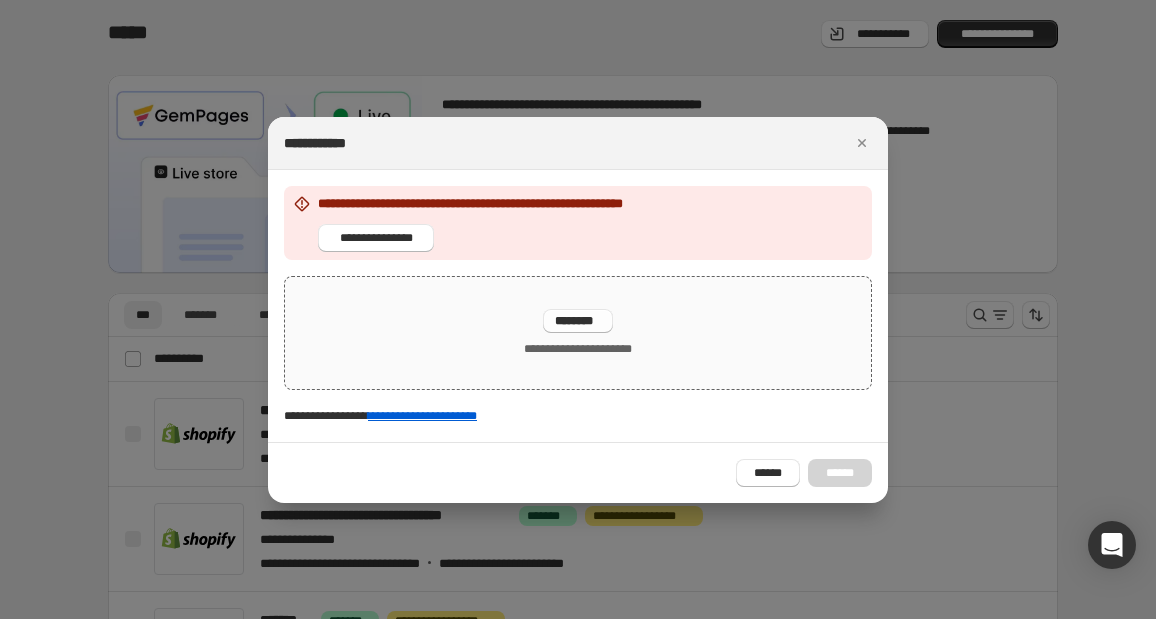 click on "**********" at bounding box center (578, 333) 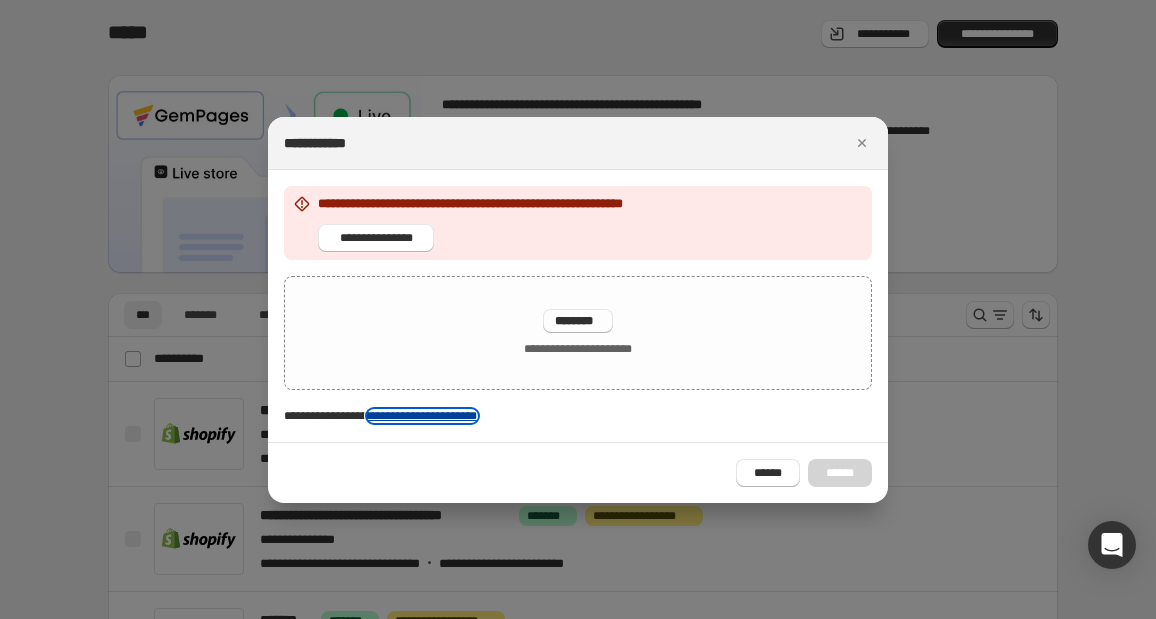 click on "**********" at bounding box center [422, 416] 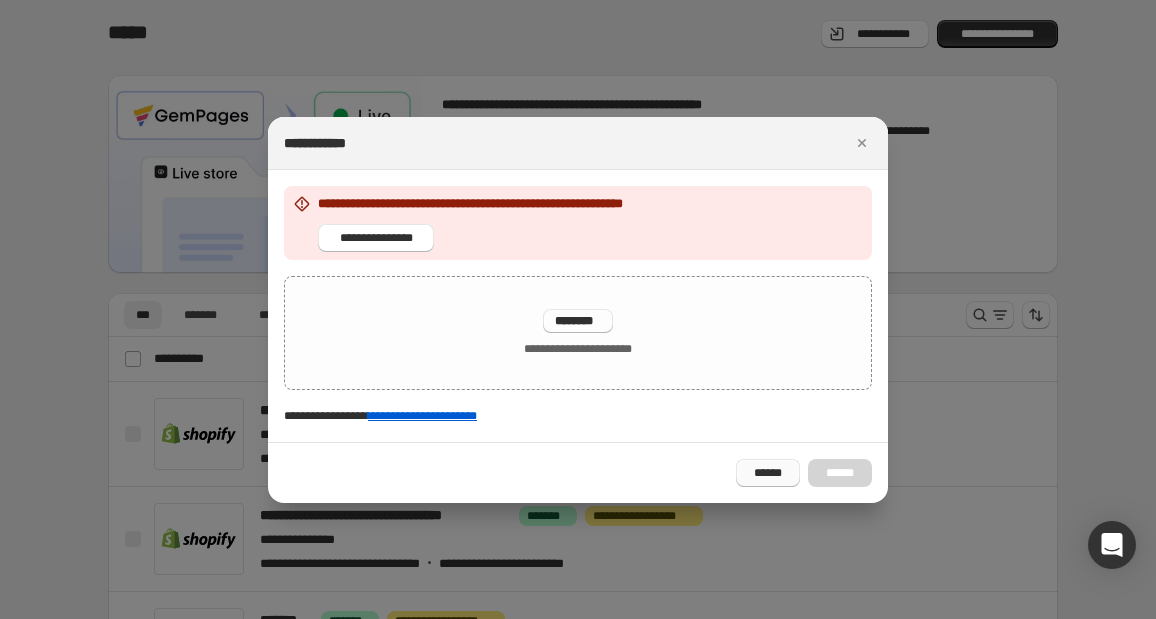 click on "******" at bounding box center [768, 473] 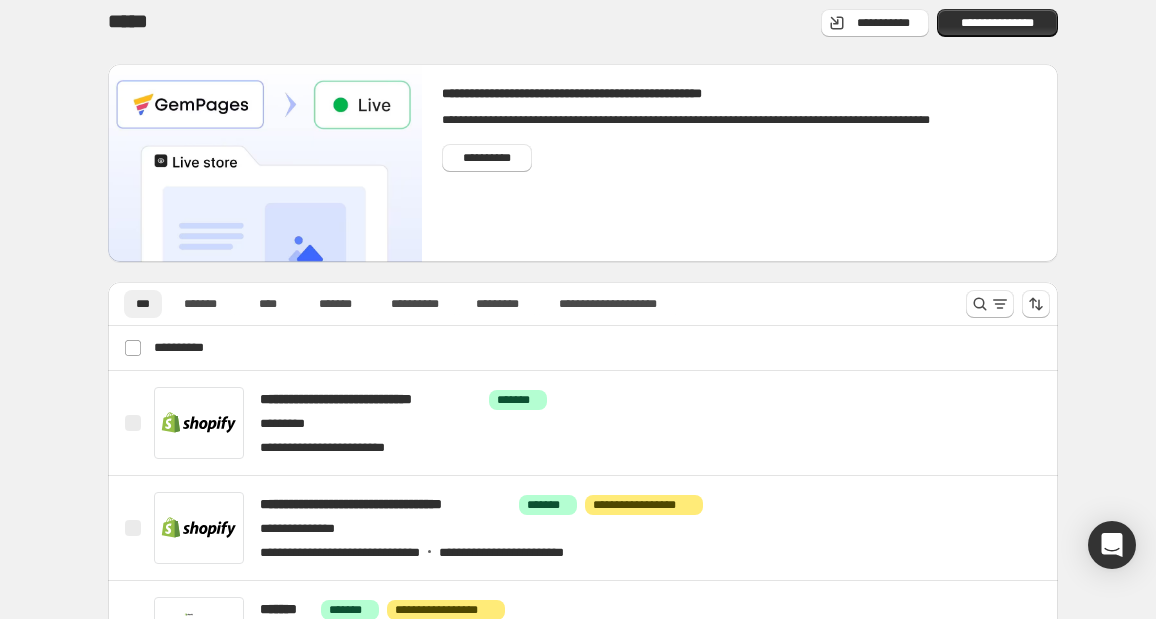 scroll, scrollTop: 277, scrollLeft: 0, axis: vertical 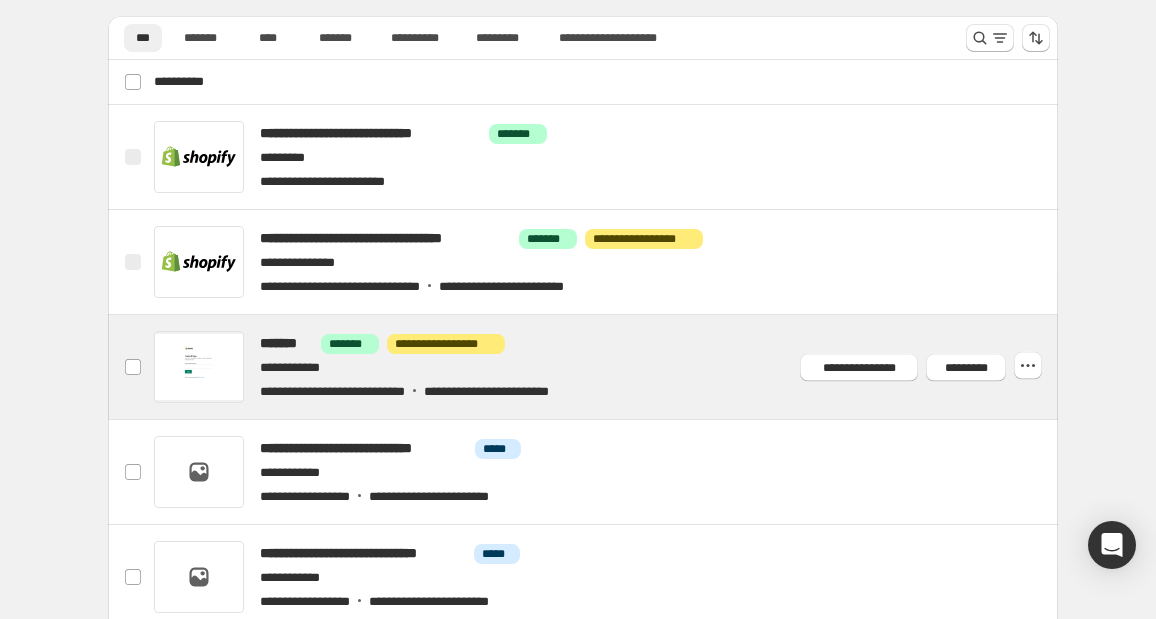 click at bounding box center [607, 367] 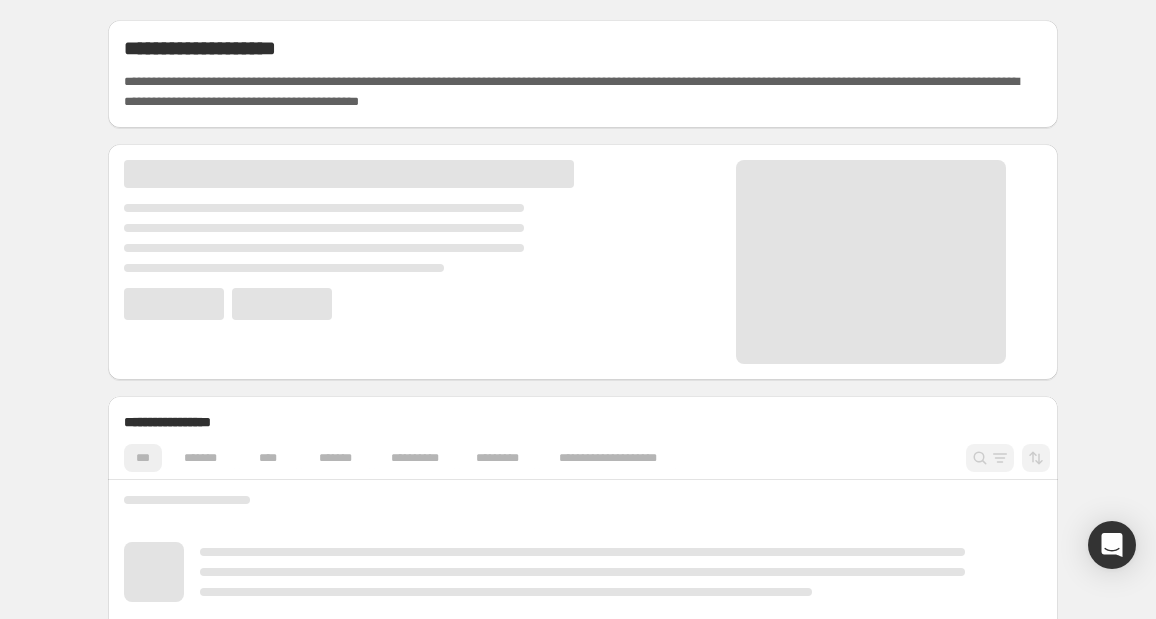 scroll, scrollTop: 0, scrollLeft: 0, axis: both 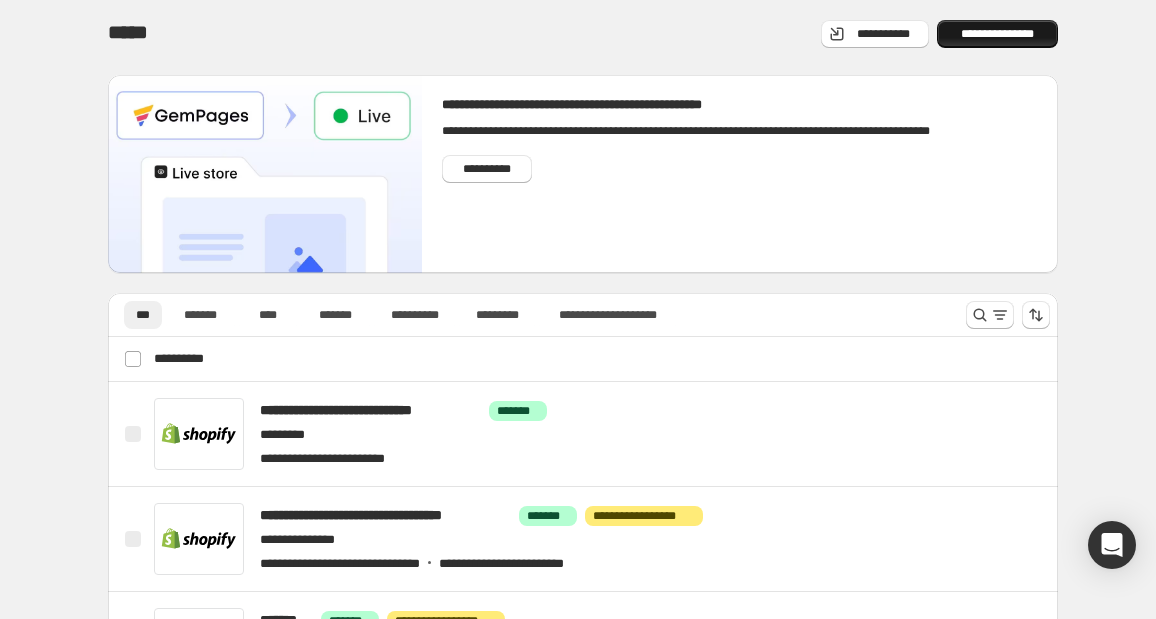 click on "**********" at bounding box center [997, 34] 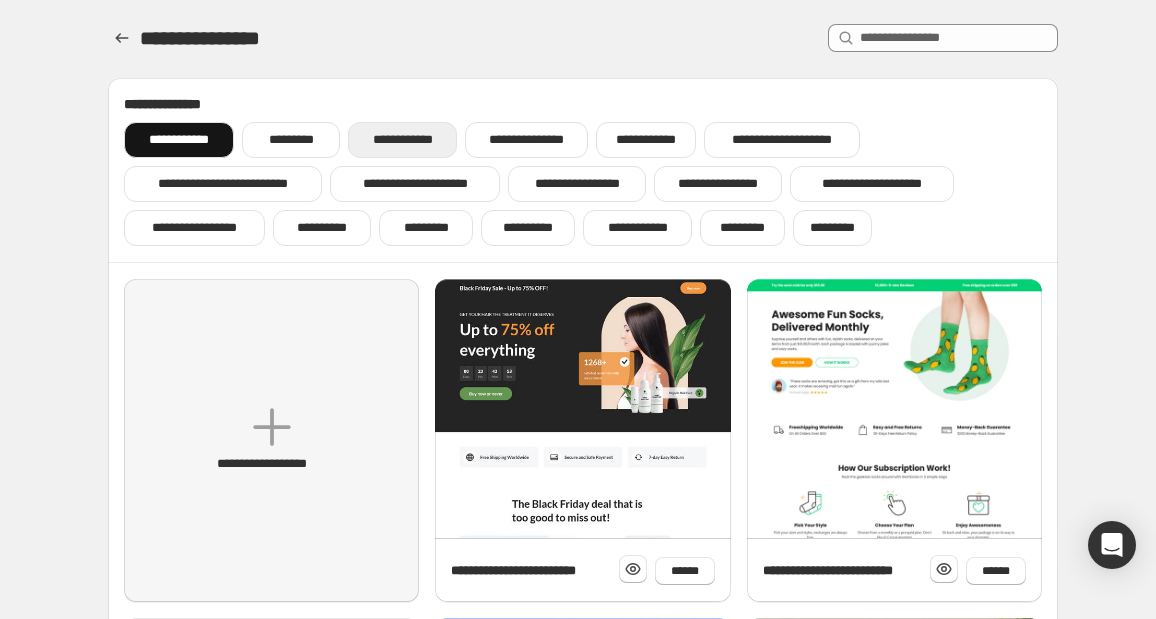 click on "**********" at bounding box center (402, 140) 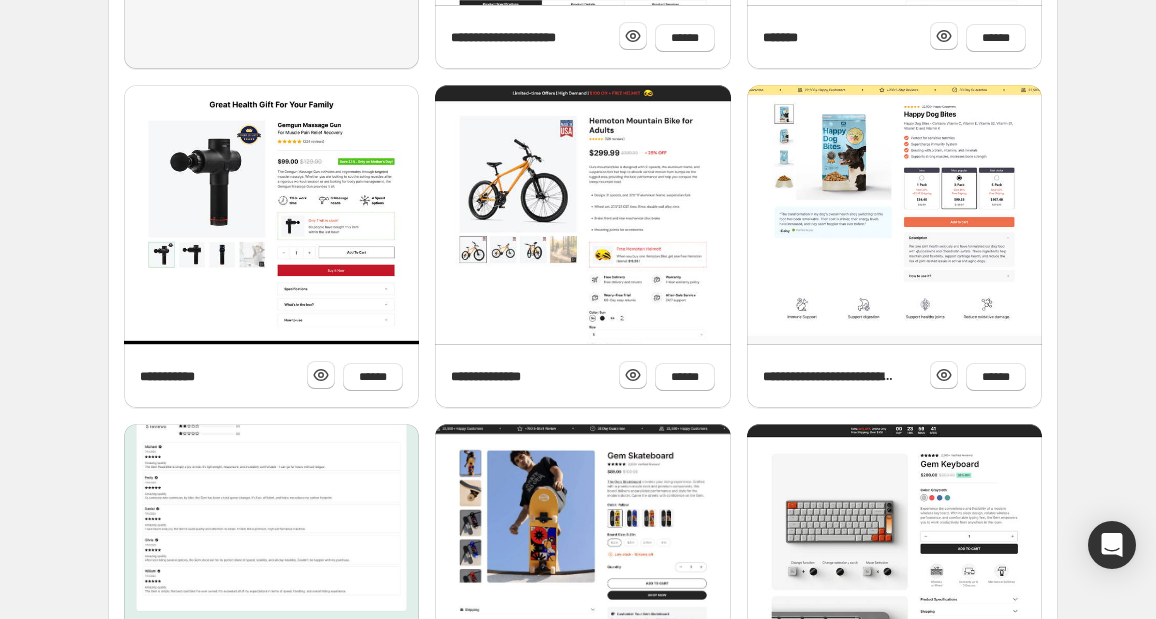 scroll, scrollTop: 800, scrollLeft: 0, axis: vertical 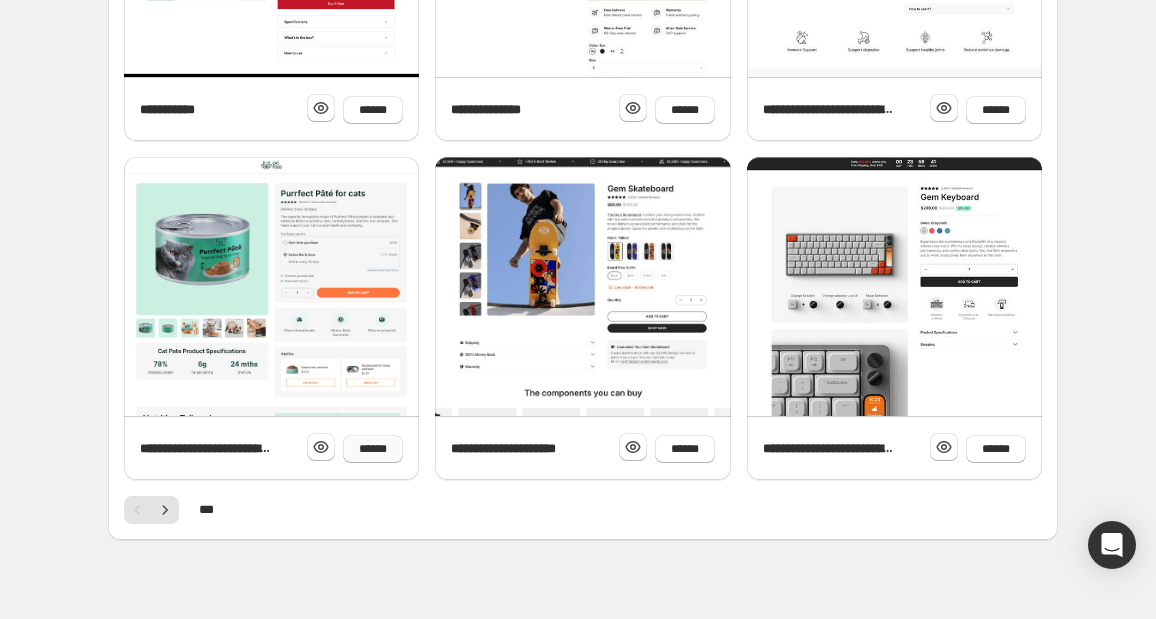 click on "******" at bounding box center (373, 449) 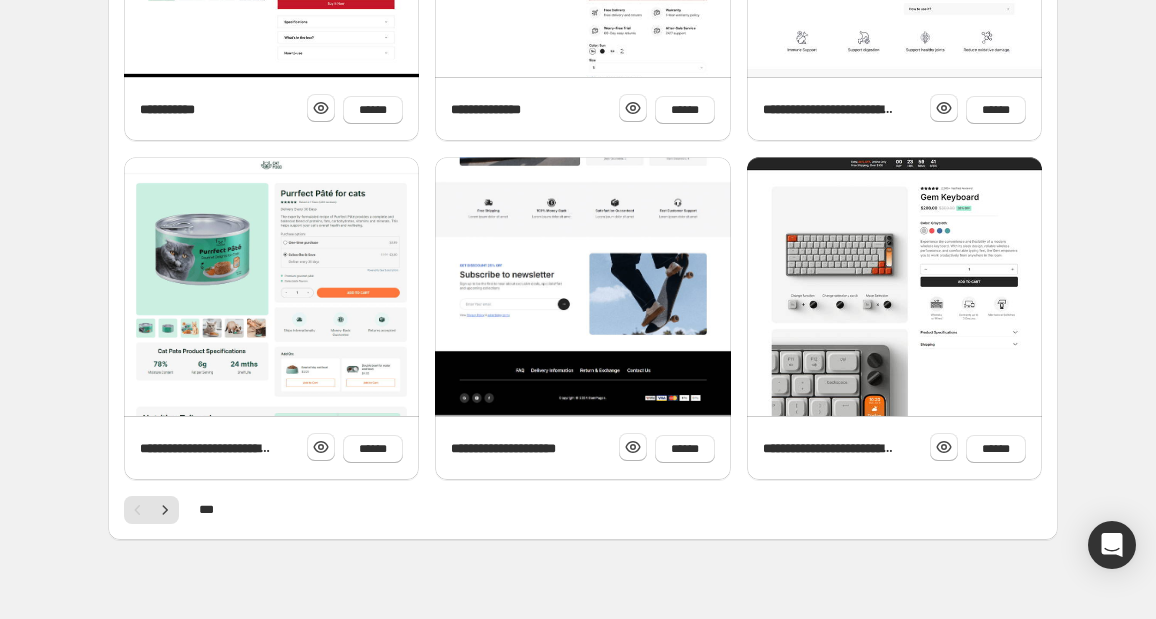 scroll, scrollTop: 0, scrollLeft: 0, axis: both 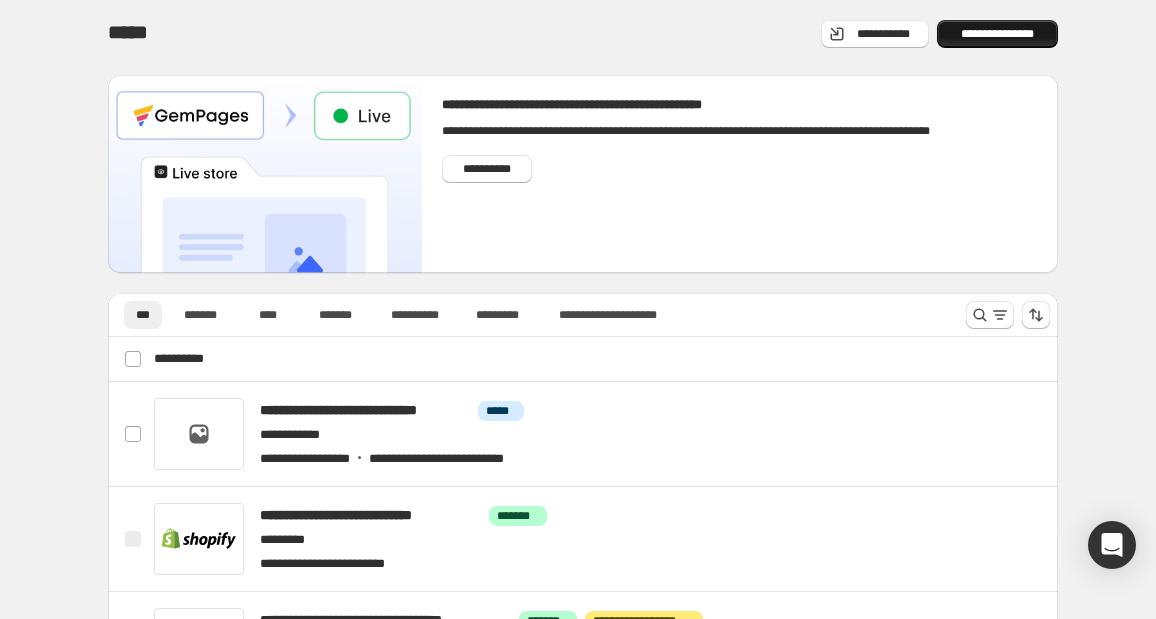 click on "**********" at bounding box center (997, 34) 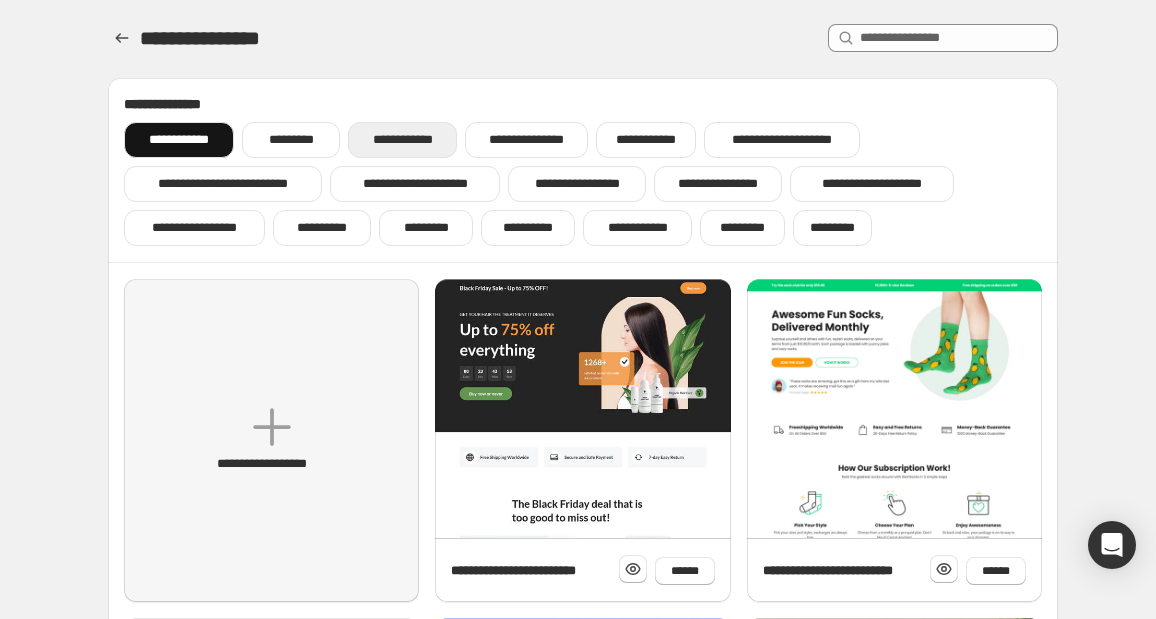click on "**********" at bounding box center (402, 140) 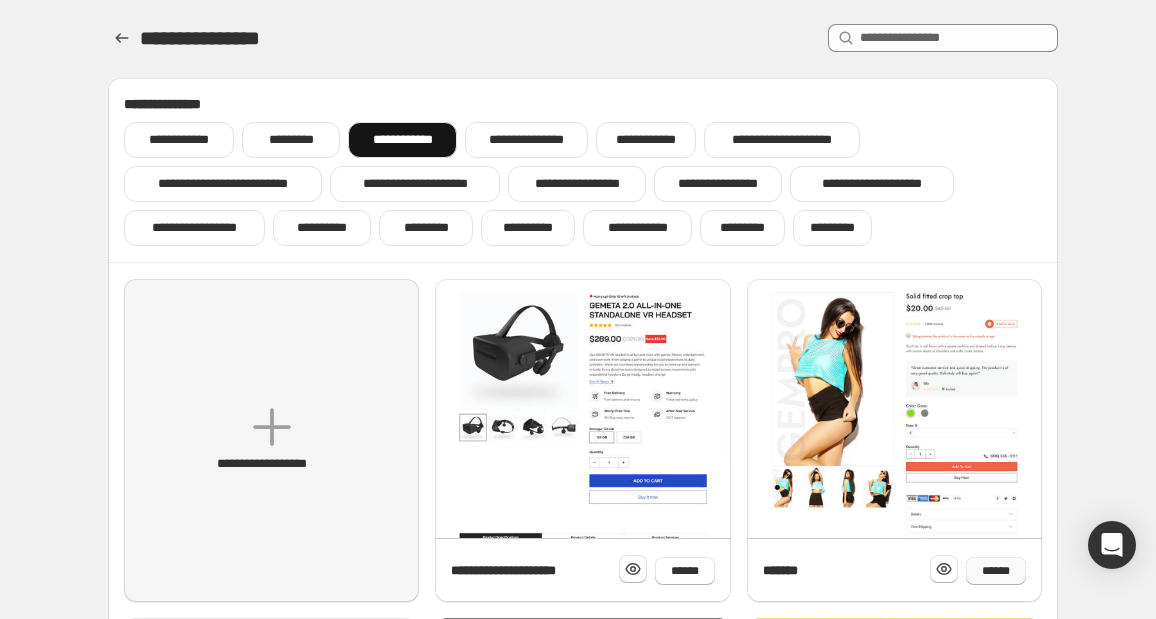 click on "******" at bounding box center [996, 571] 